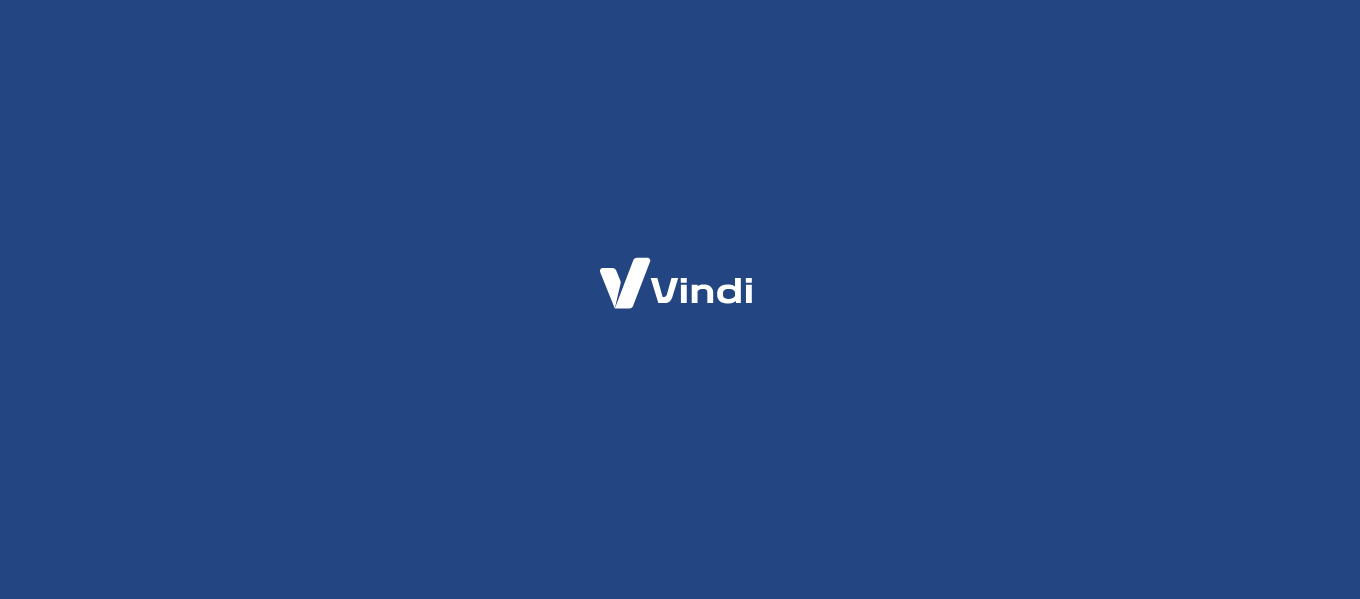 scroll, scrollTop: 0, scrollLeft: 0, axis: both 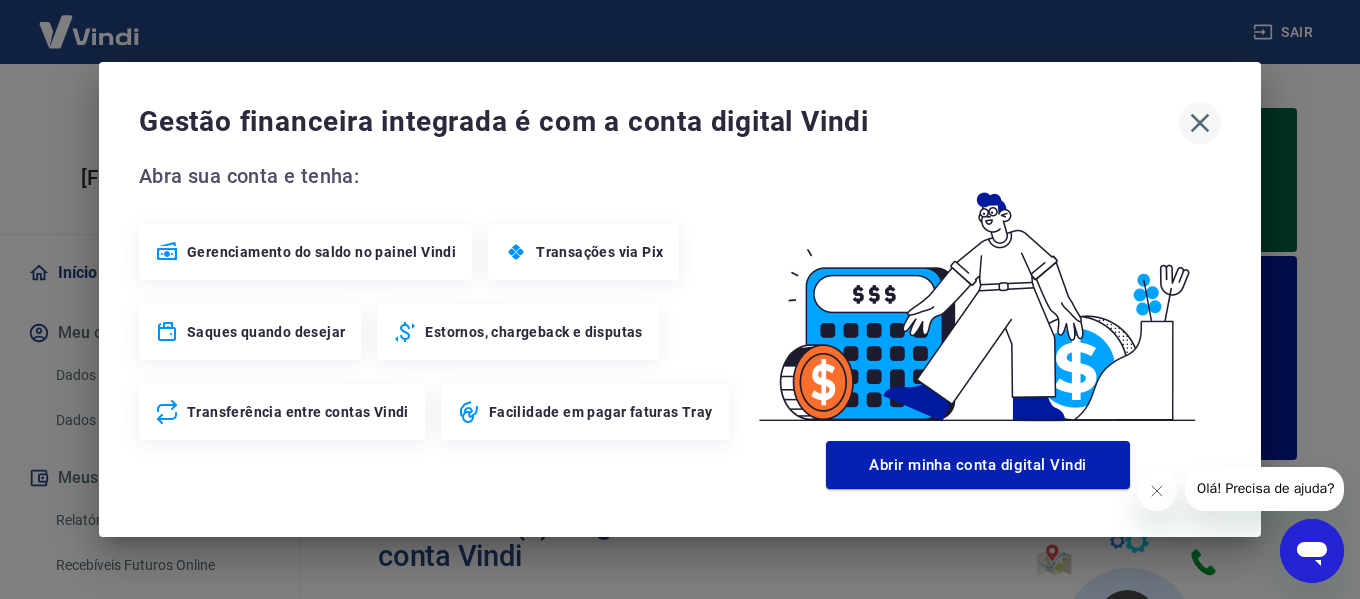 click 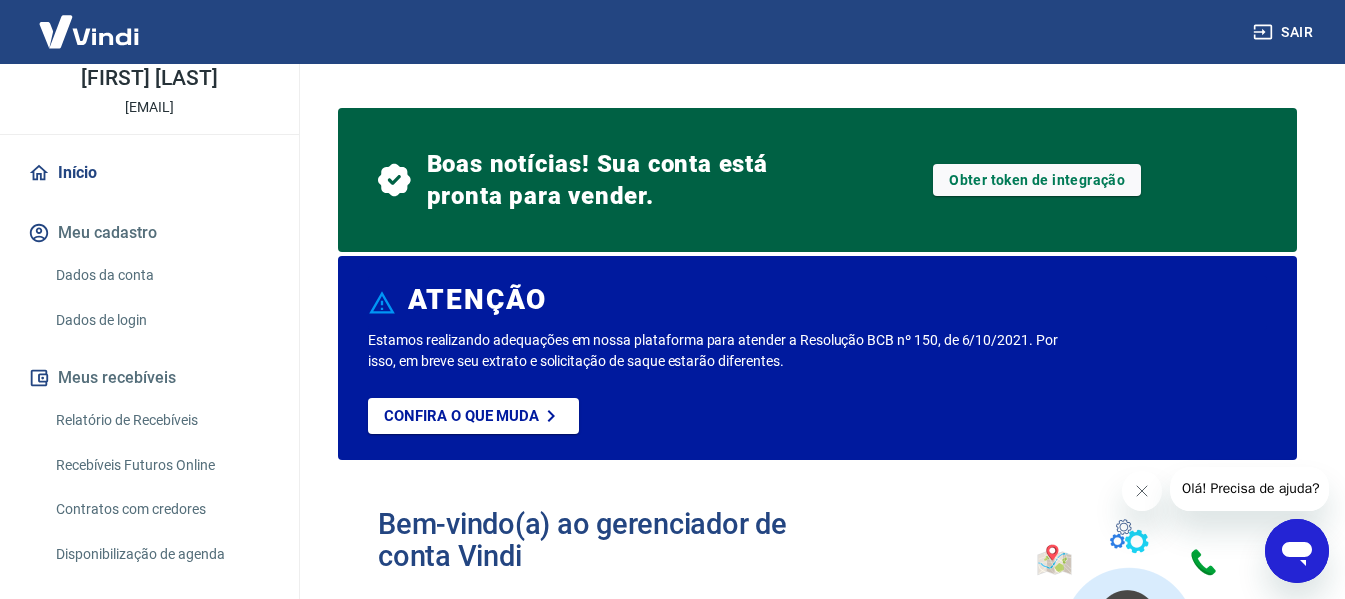 scroll, scrollTop: 195, scrollLeft: 0, axis: vertical 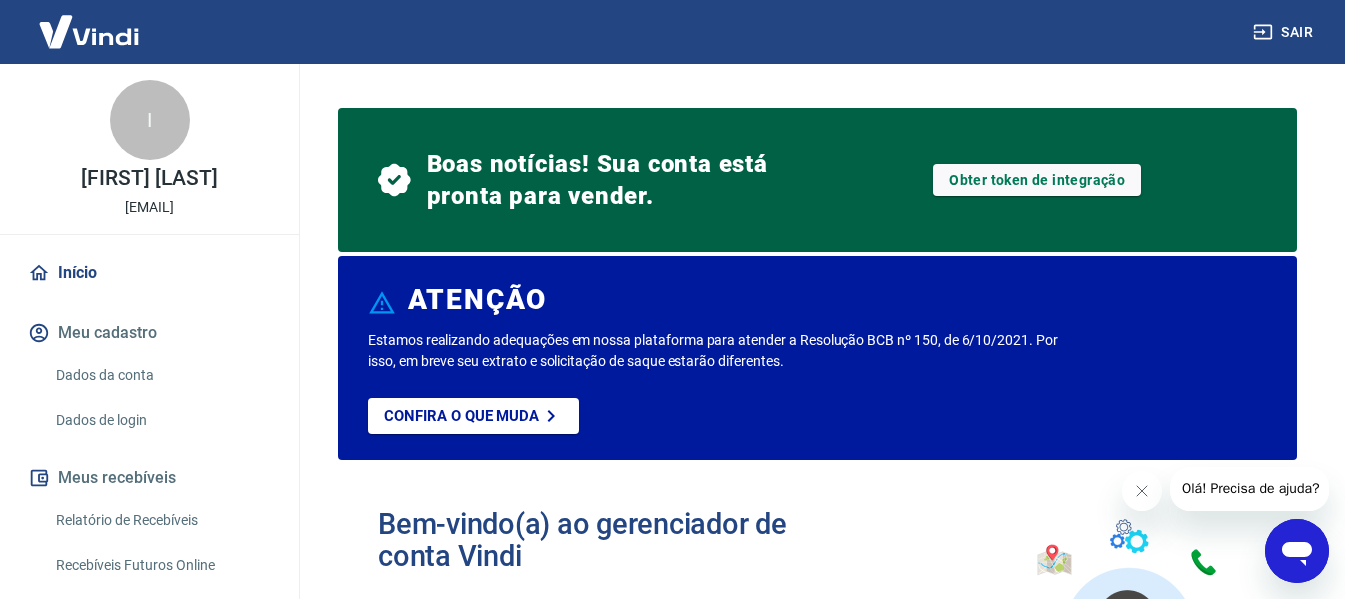 click at bounding box center (89, 31) 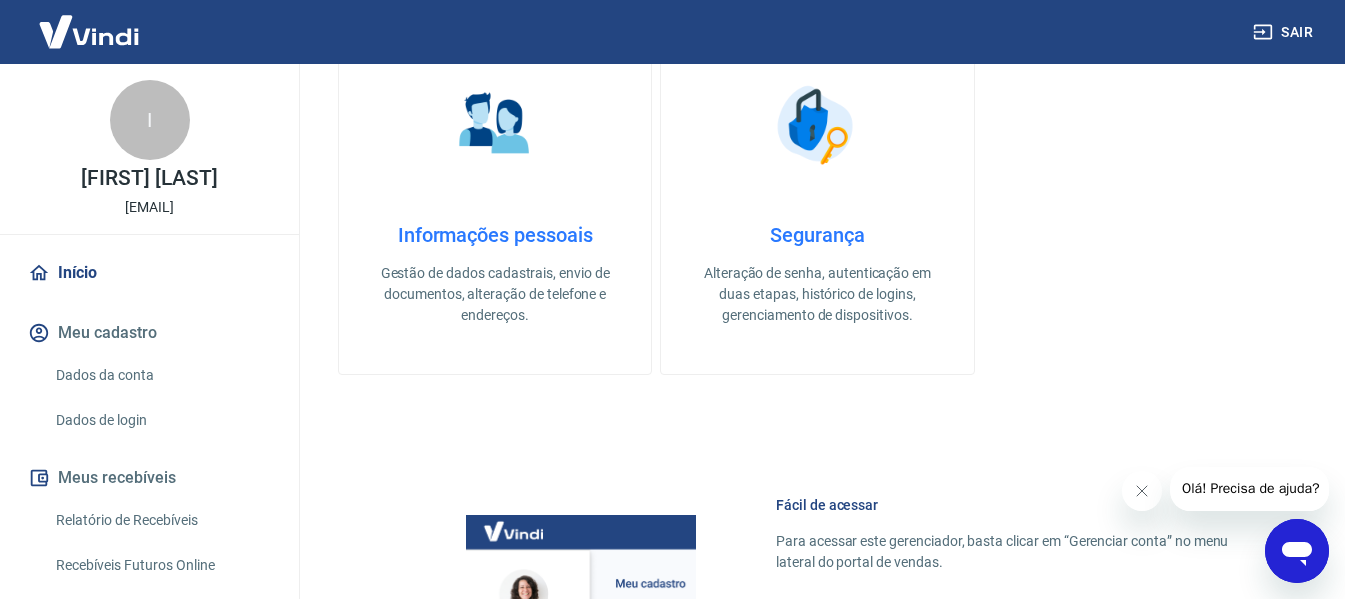 scroll, scrollTop: 1200, scrollLeft: 0, axis: vertical 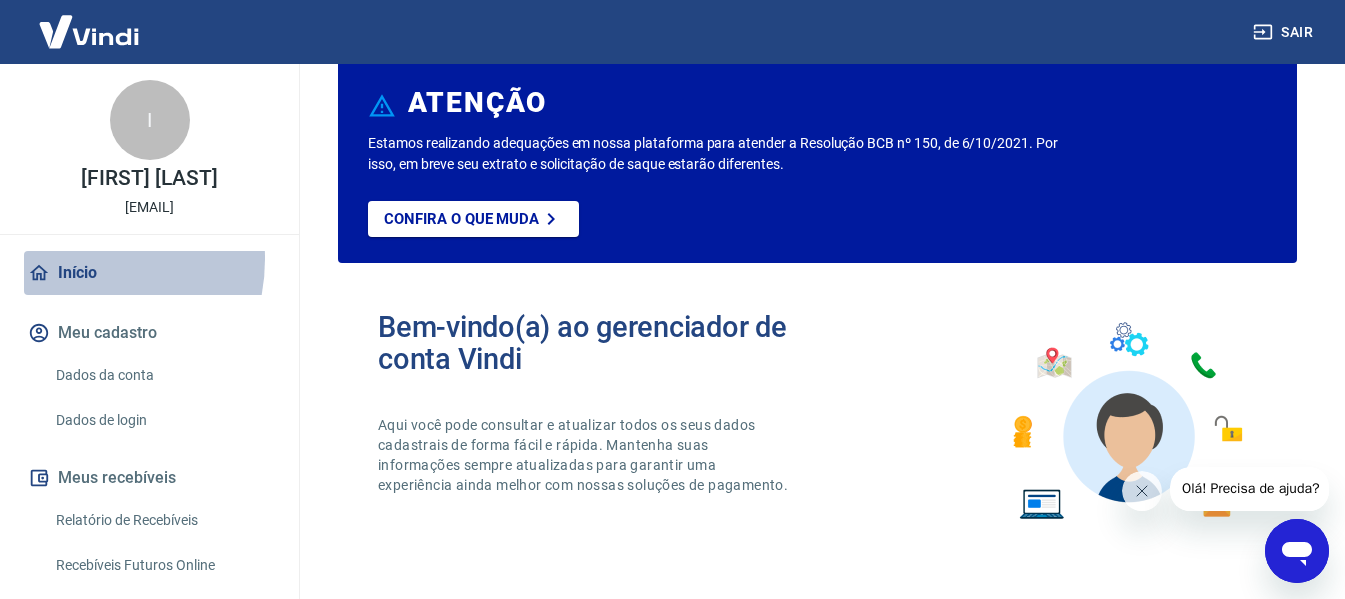 click on "Início" at bounding box center [149, 273] 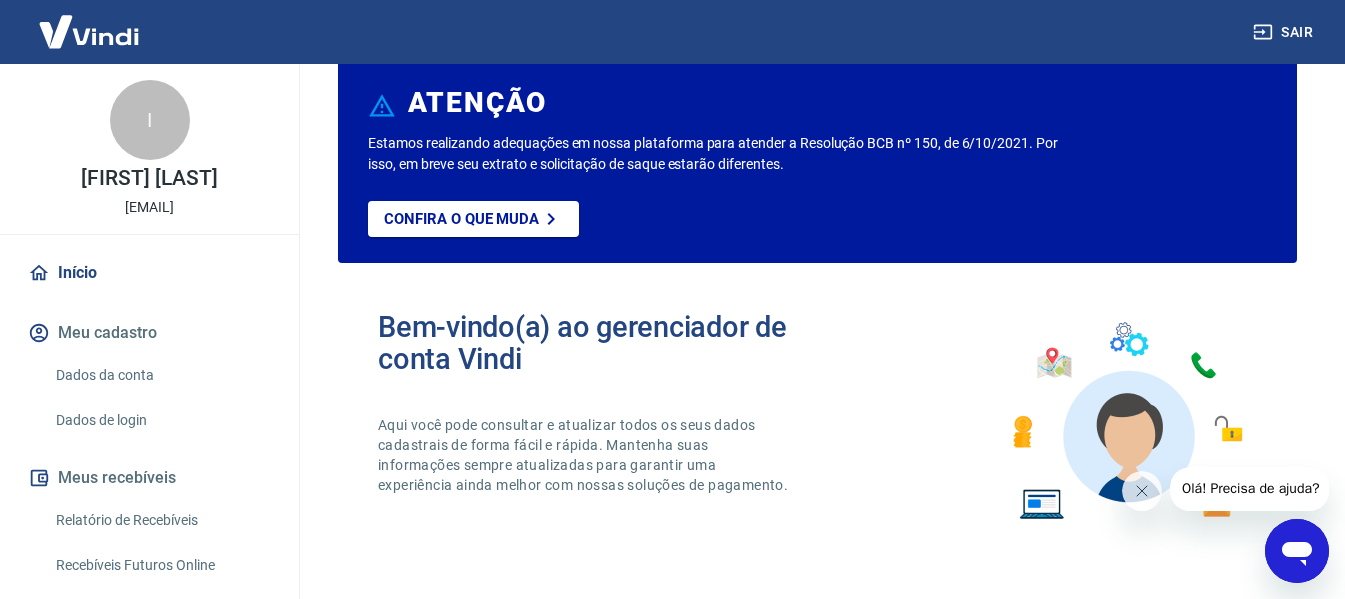 click at bounding box center (89, 31) 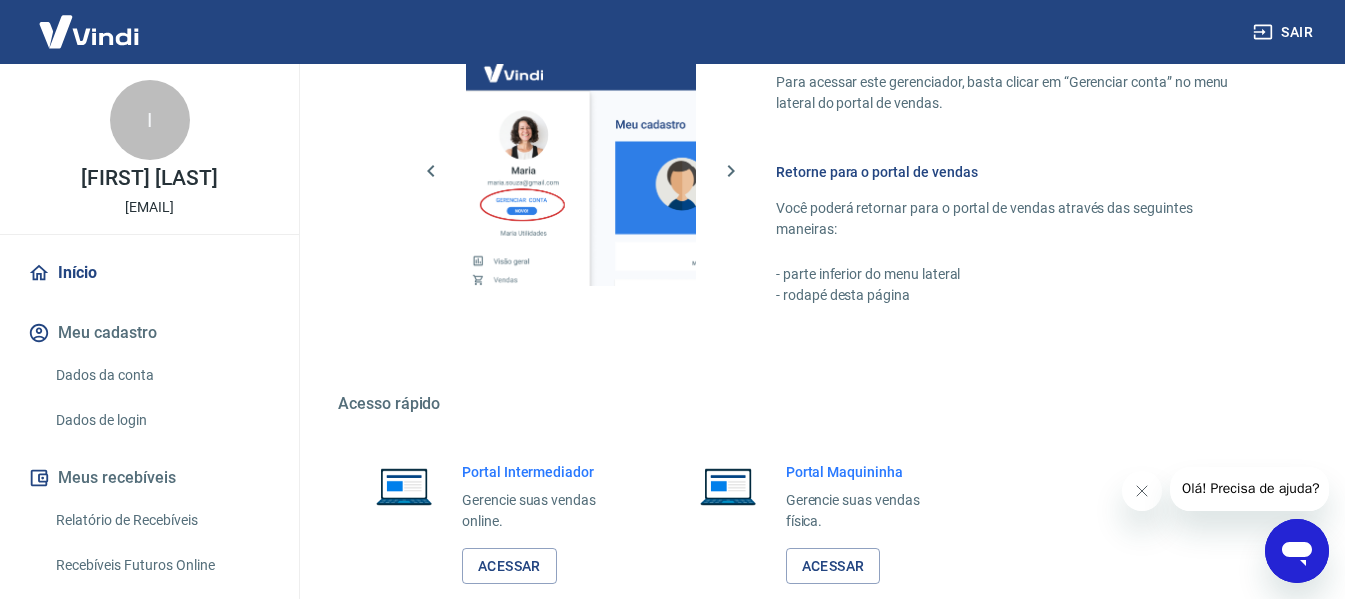 scroll, scrollTop: 1397, scrollLeft: 0, axis: vertical 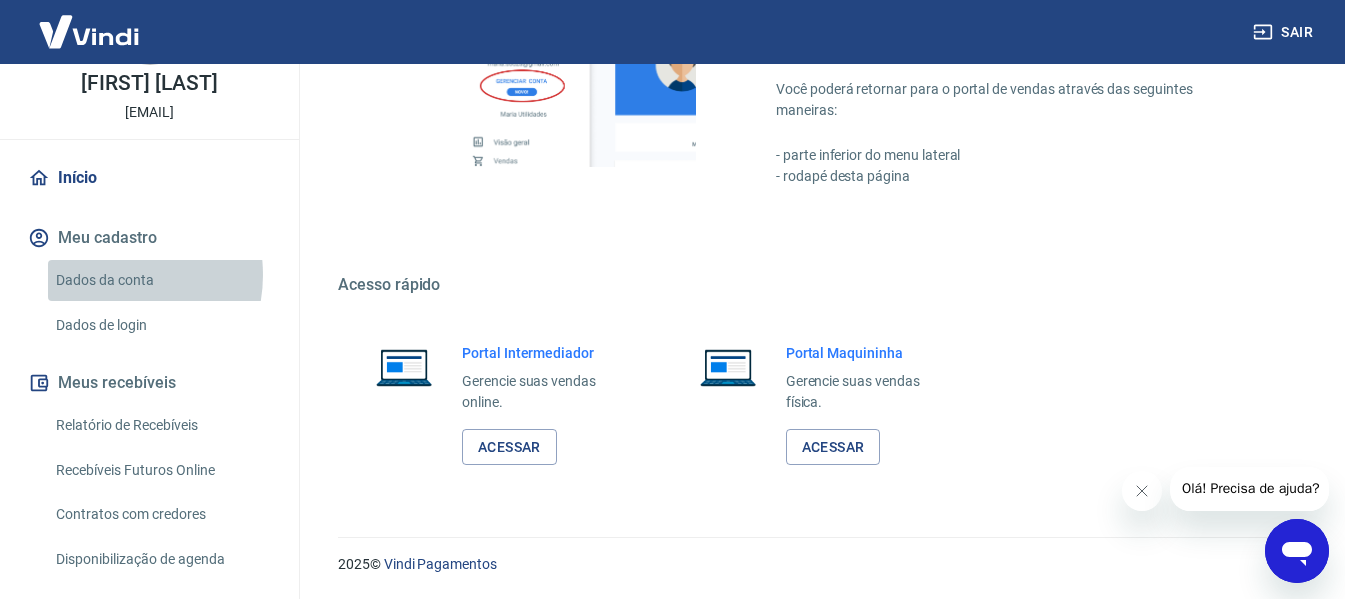 click on "Dados da conta" at bounding box center (161, 280) 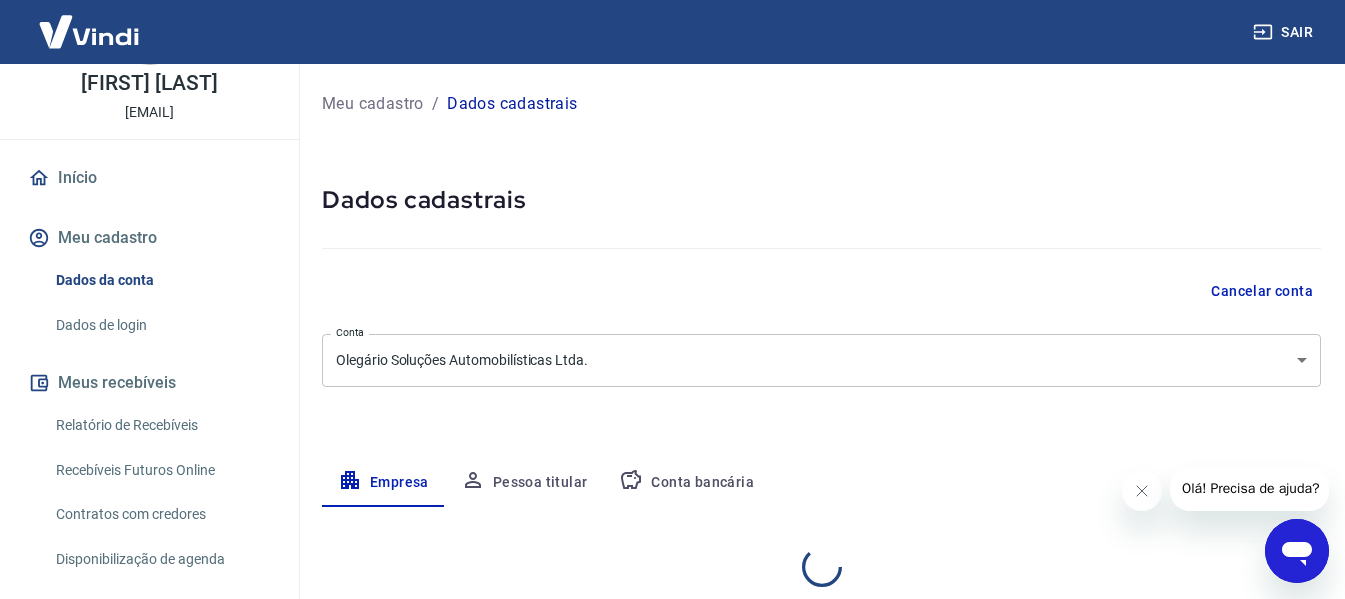 select on "SC" 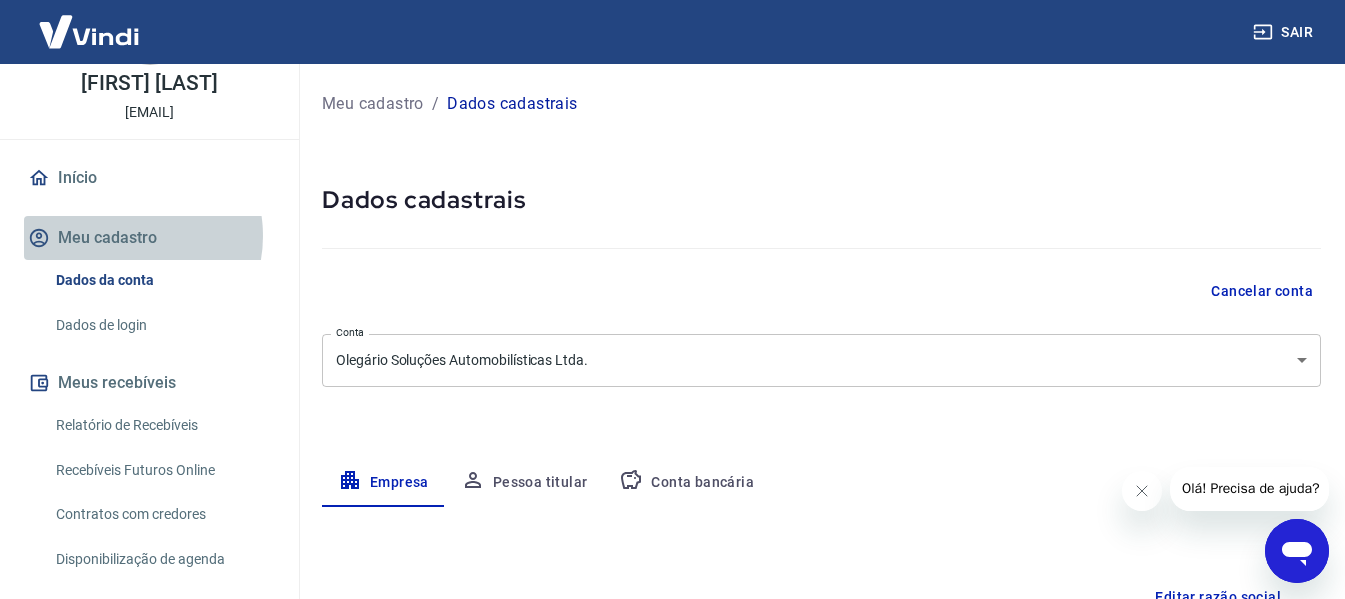 click on "Meu cadastro" at bounding box center [149, 238] 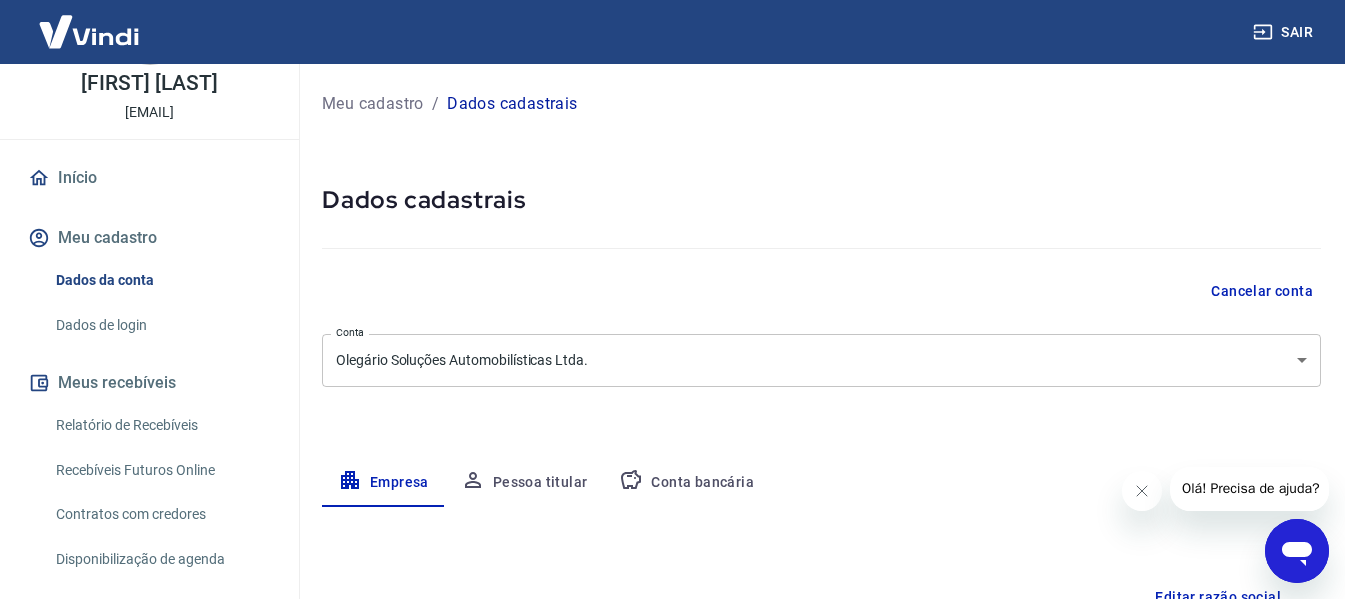 click on "Início" at bounding box center (149, 178) 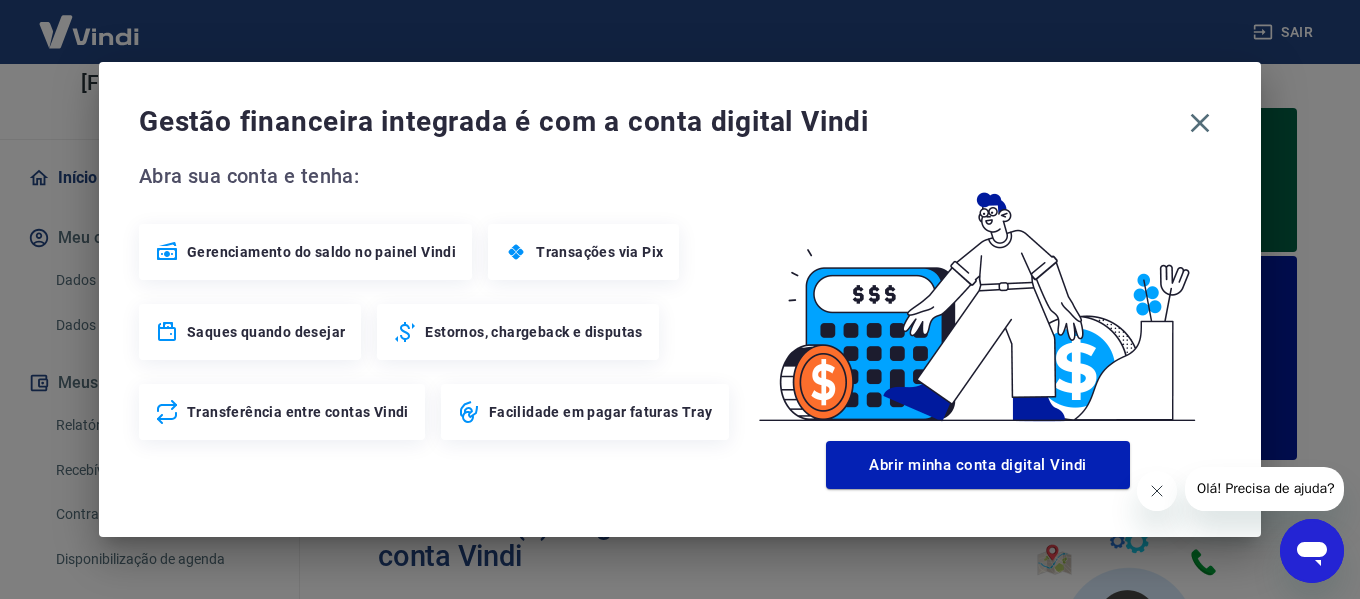 click 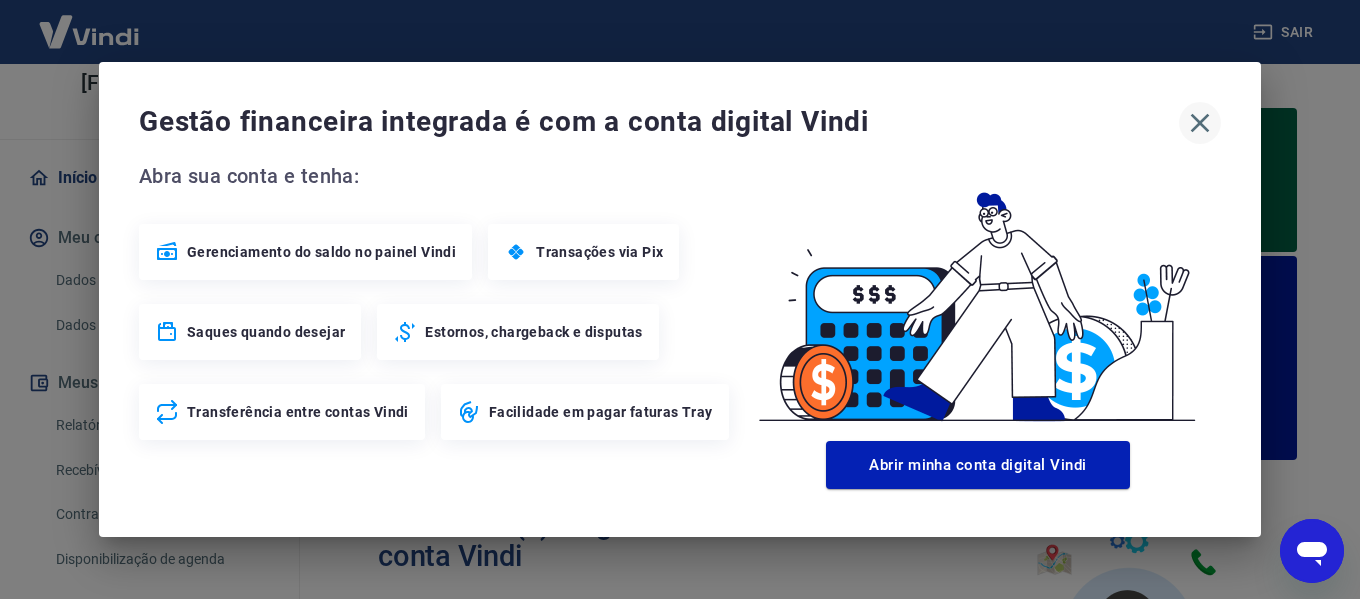 click 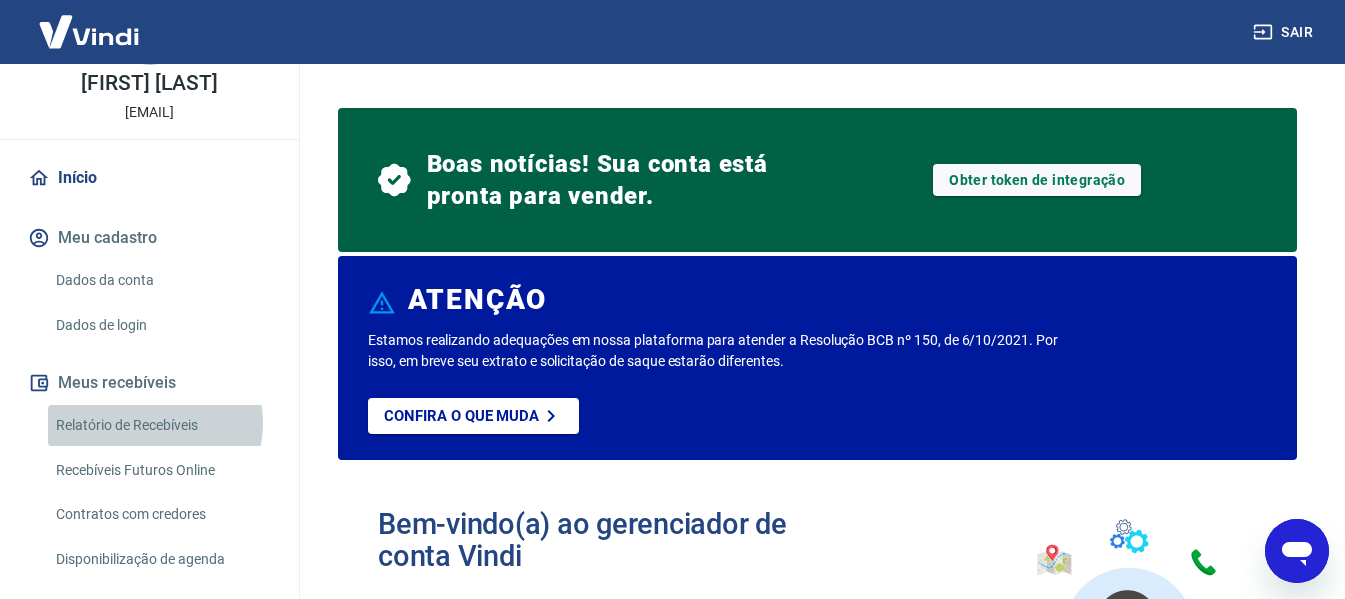 click on "Relatório de Recebíveis" at bounding box center [161, 425] 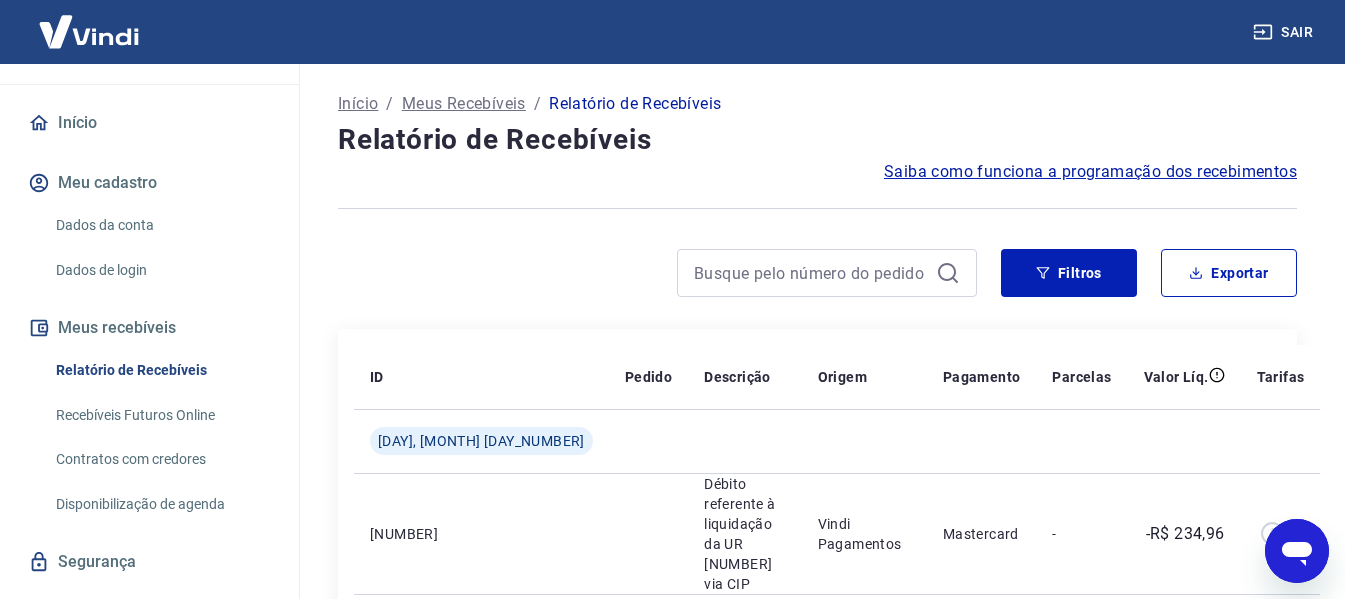 scroll, scrollTop: 195, scrollLeft: 0, axis: vertical 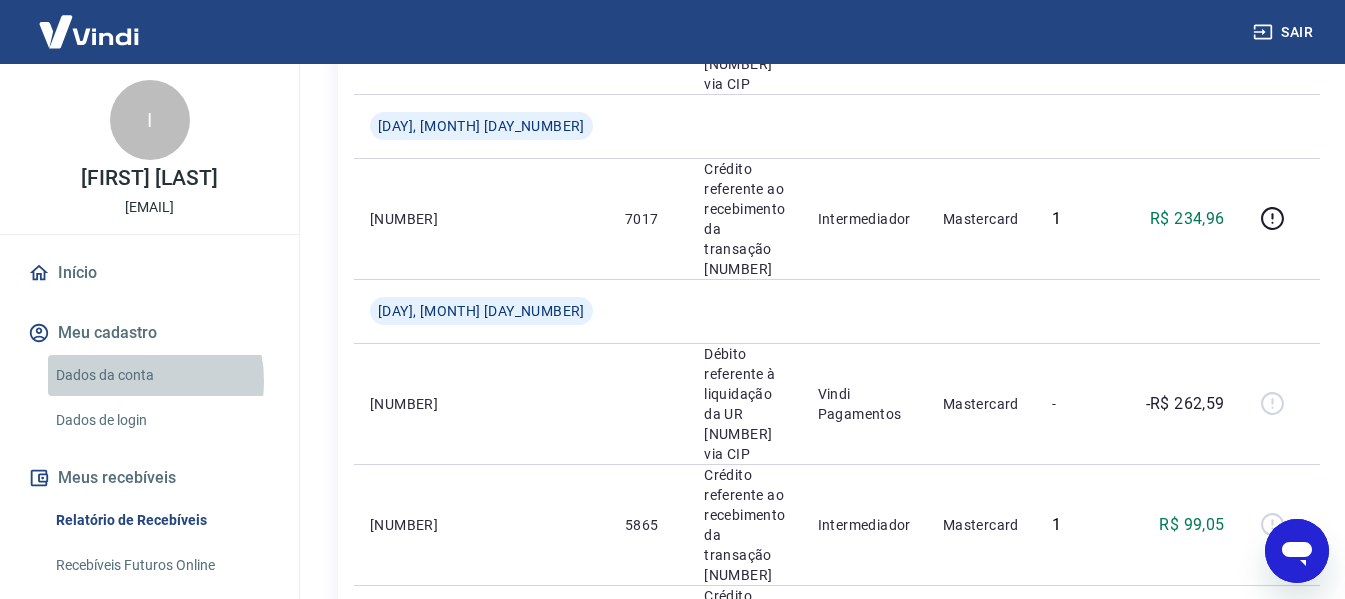 click on "Dados da conta" at bounding box center [161, 375] 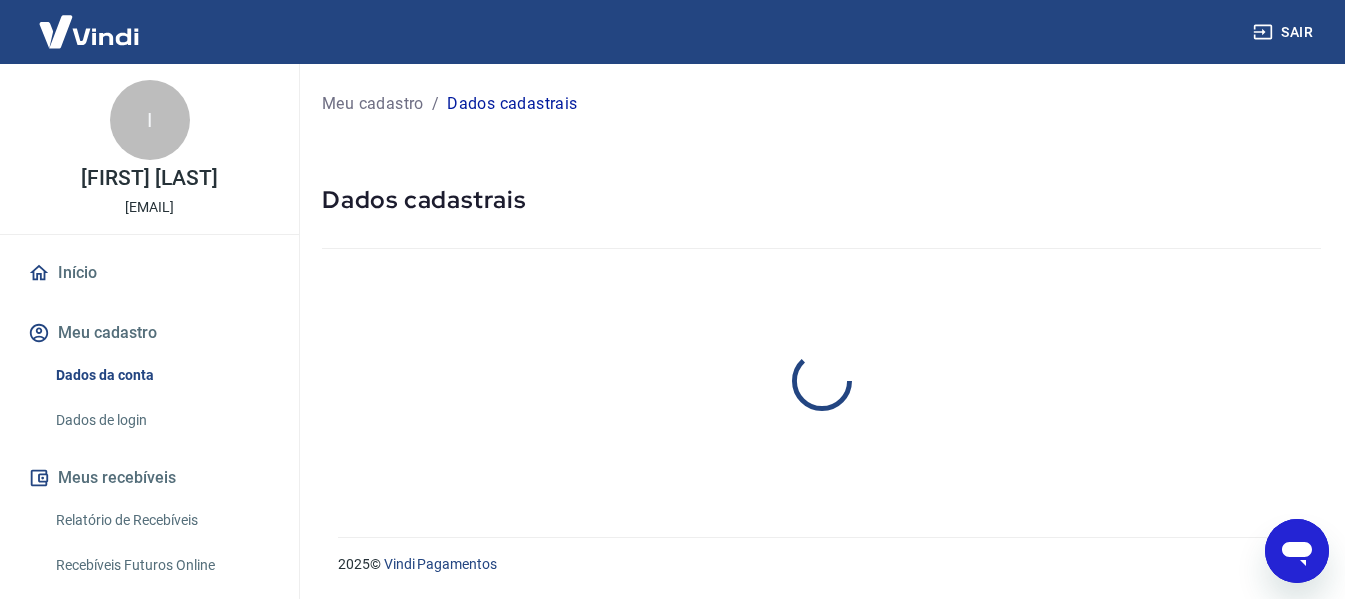 scroll, scrollTop: 0, scrollLeft: 0, axis: both 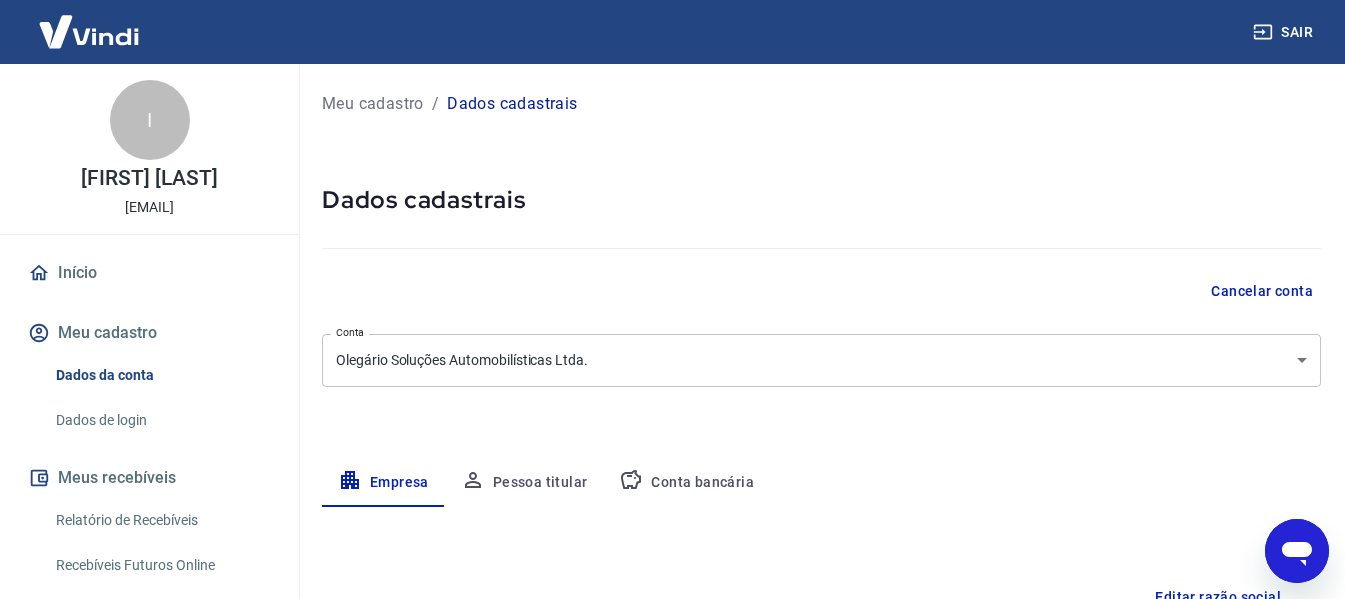 click on "Início" at bounding box center (149, 273) 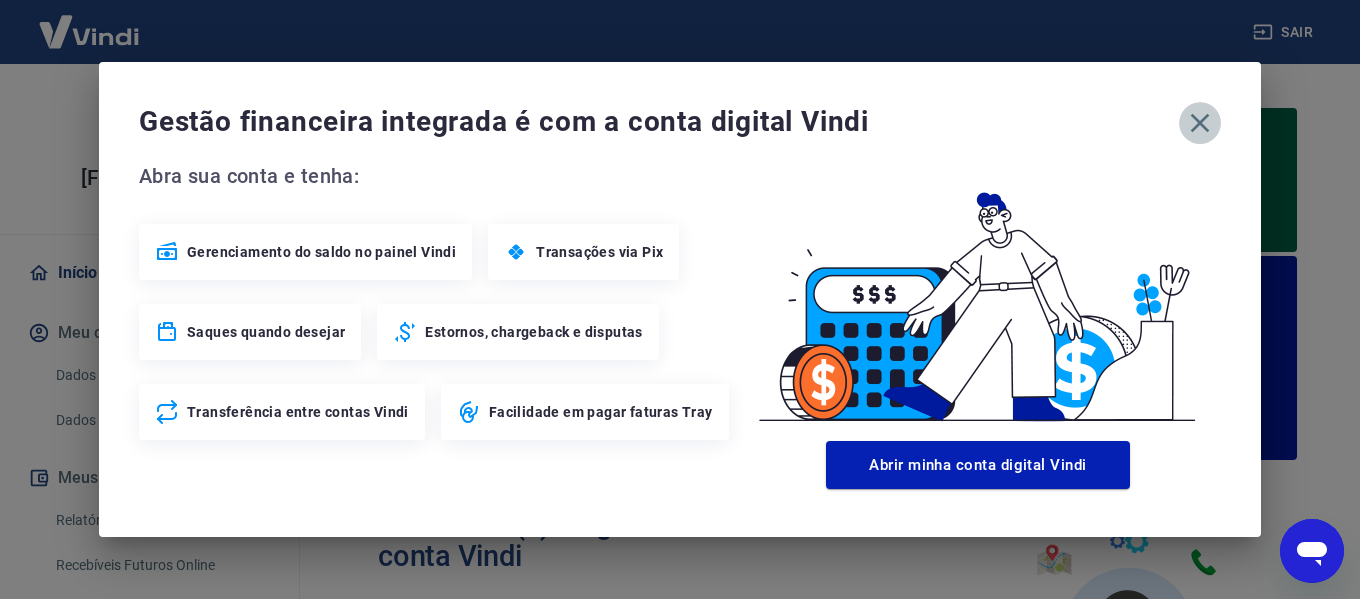 drag, startPoint x: 1204, startPoint y: 116, endPoint x: 376, endPoint y: 29, distance: 832.5581 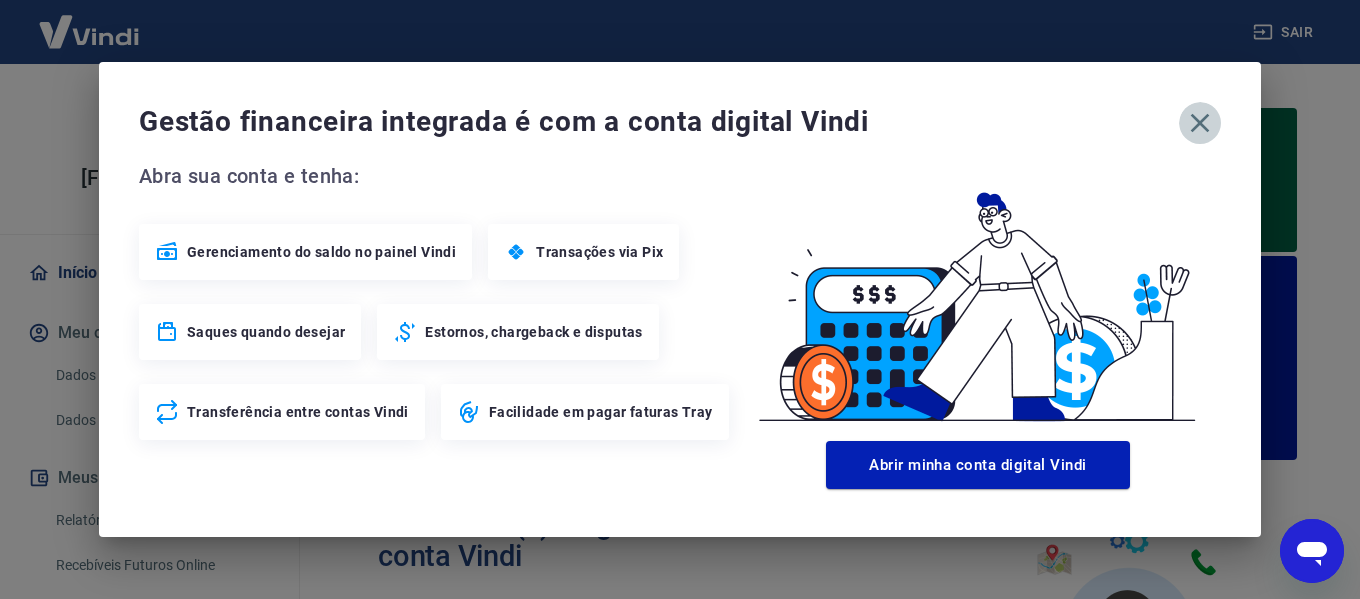 click 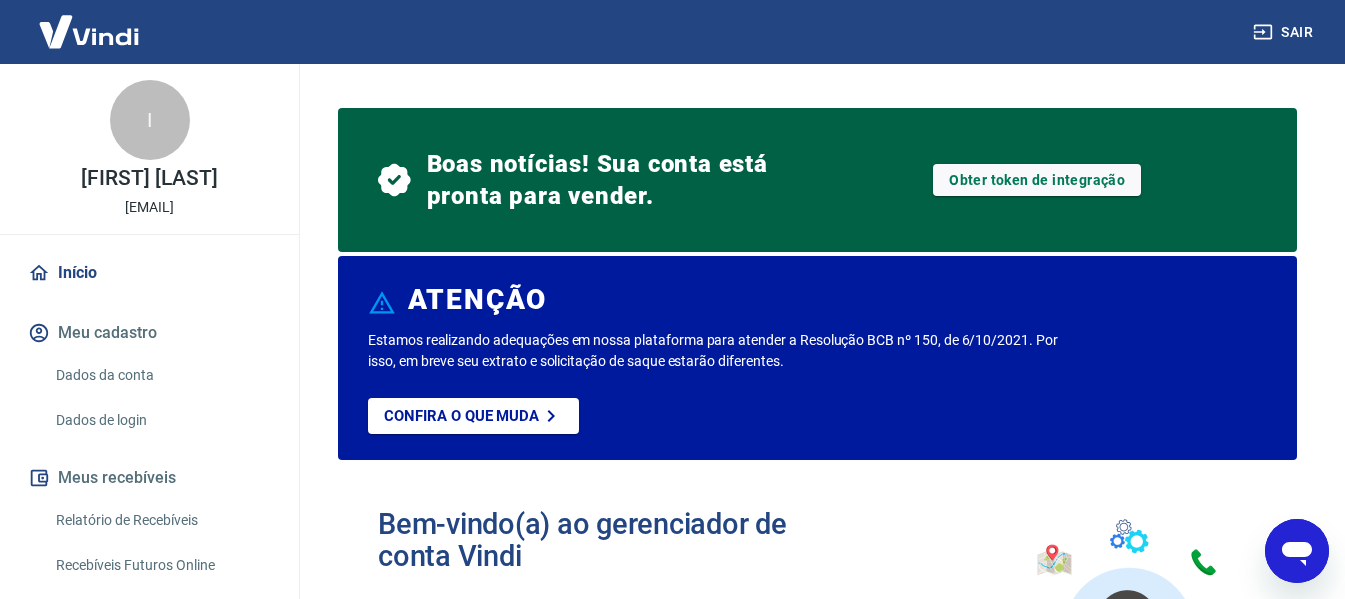 click at bounding box center (89, 31) 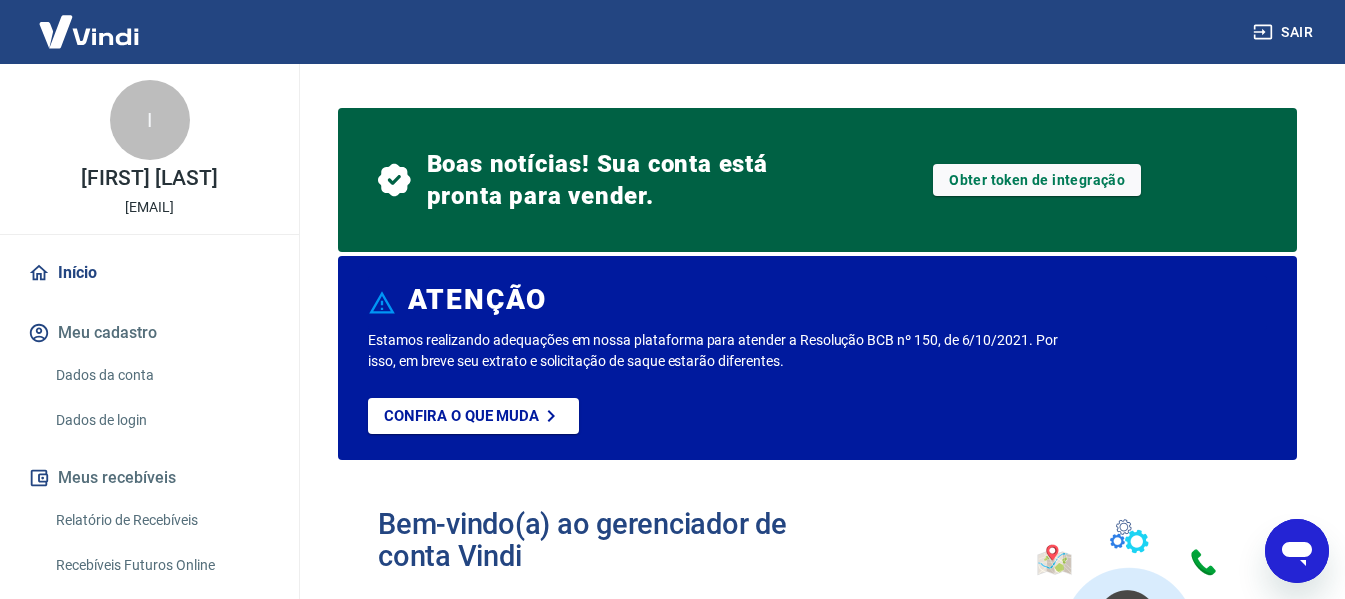 click at bounding box center [89, 31] 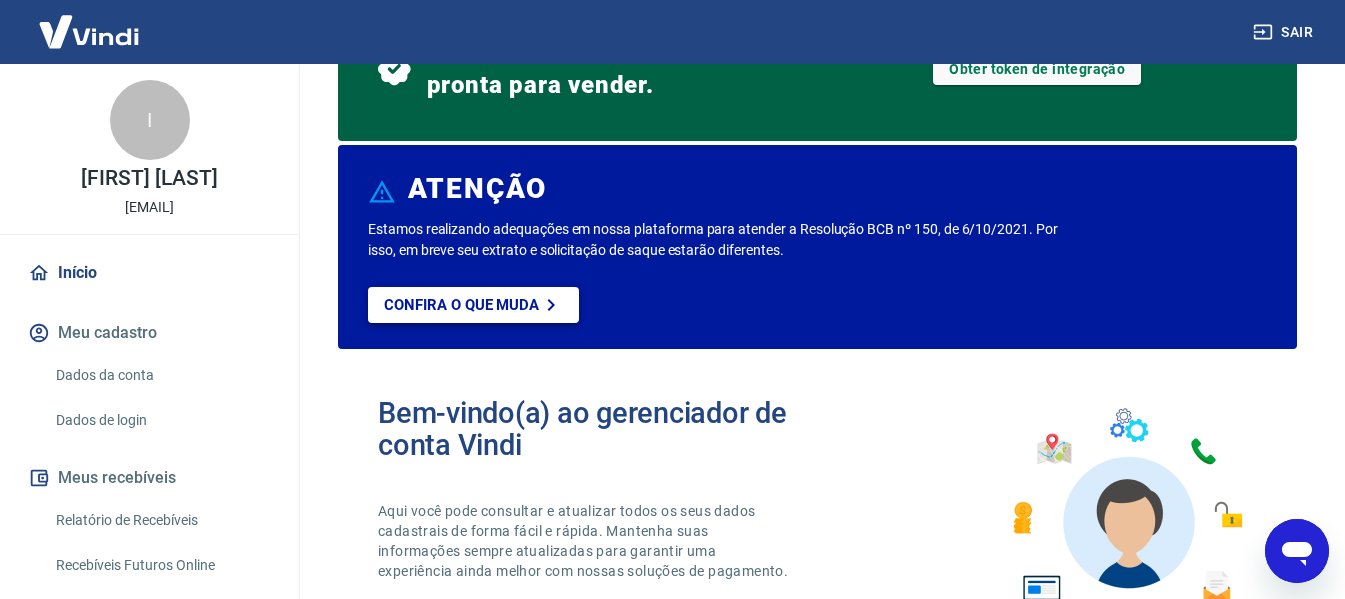 scroll, scrollTop: 0, scrollLeft: 0, axis: both 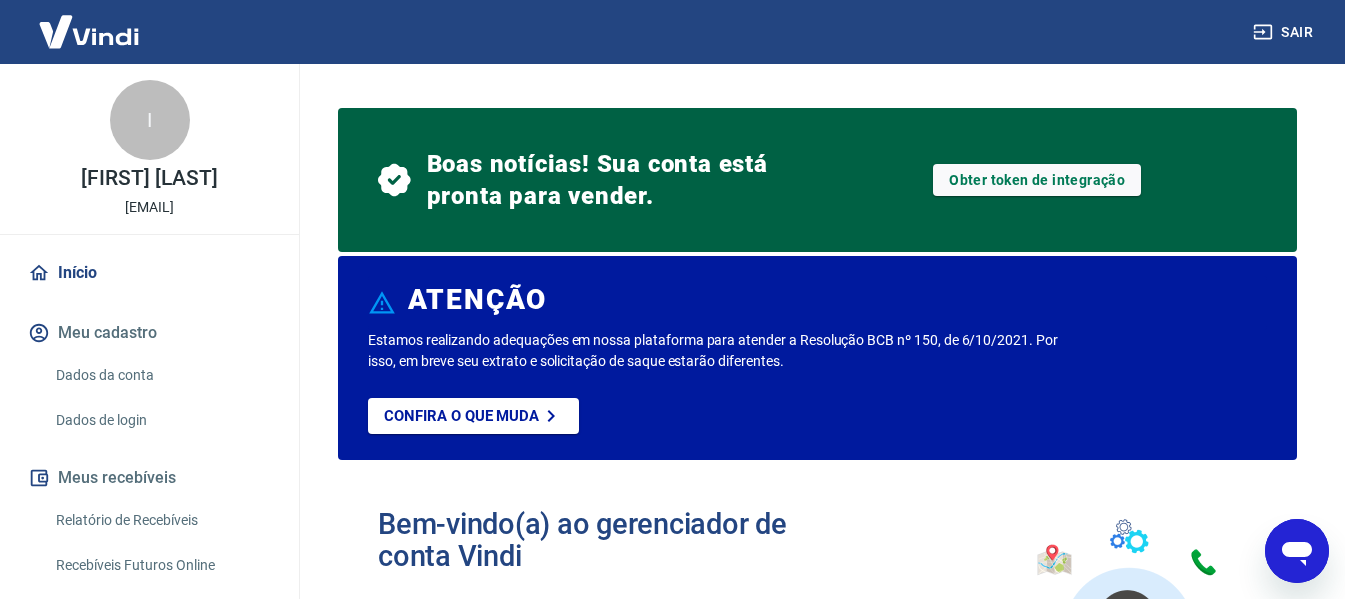 click at bounding box center [89, 31] 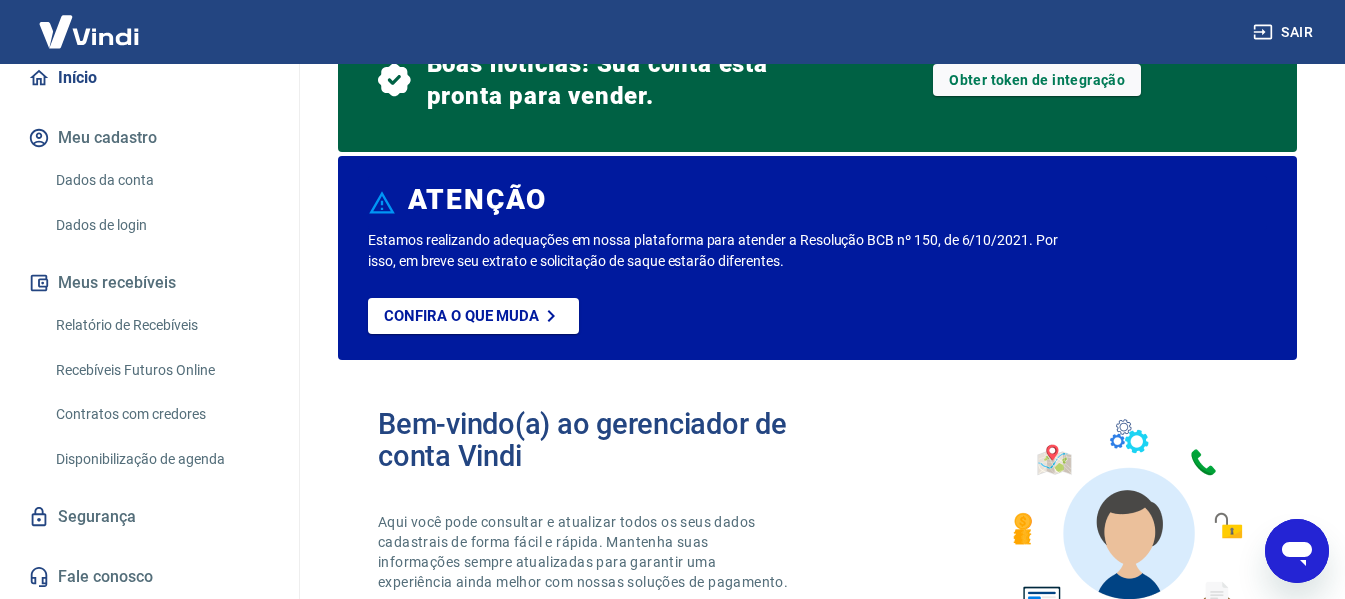 scroll, scrollTop: 400, scrollLeft: 0, axis: vertical 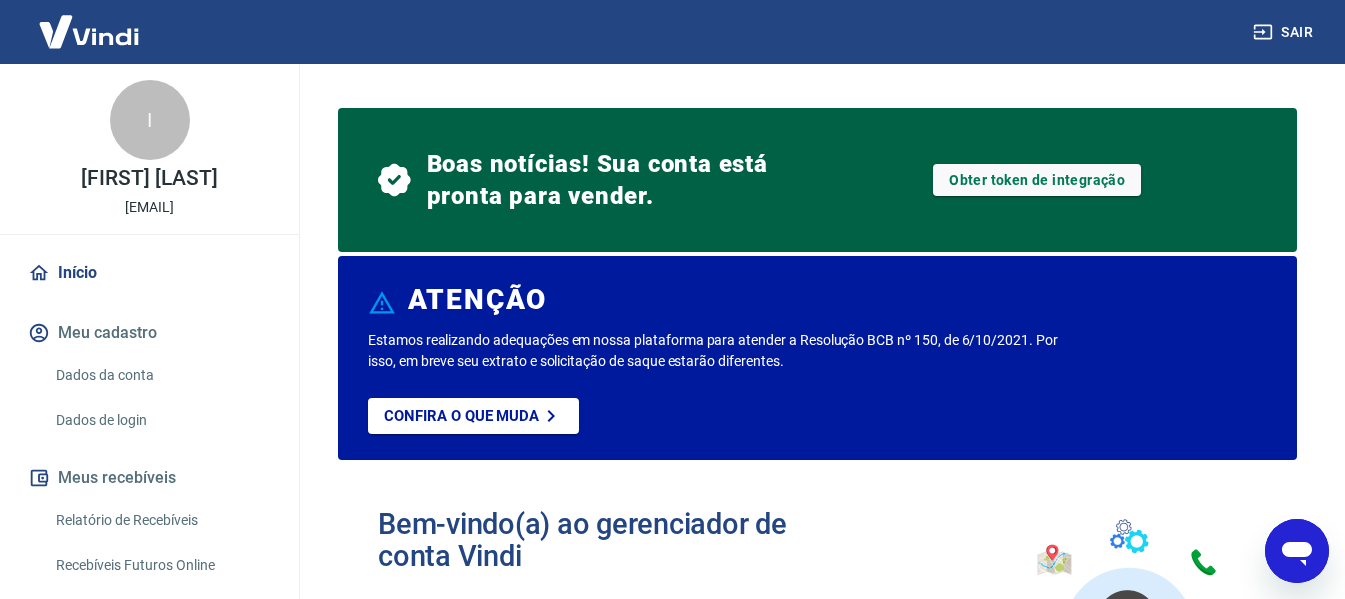 click at bounding box center (89, 31) 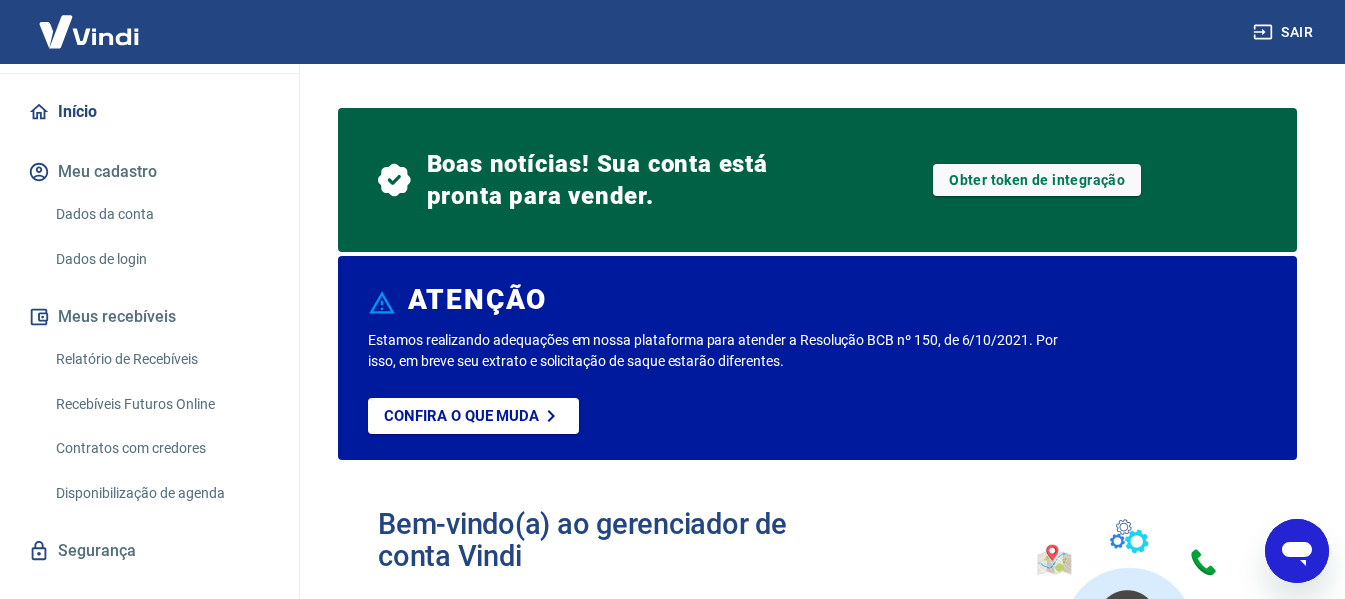 scroll, scrollTop: 195, scrollLeft: 0, axis: vertical 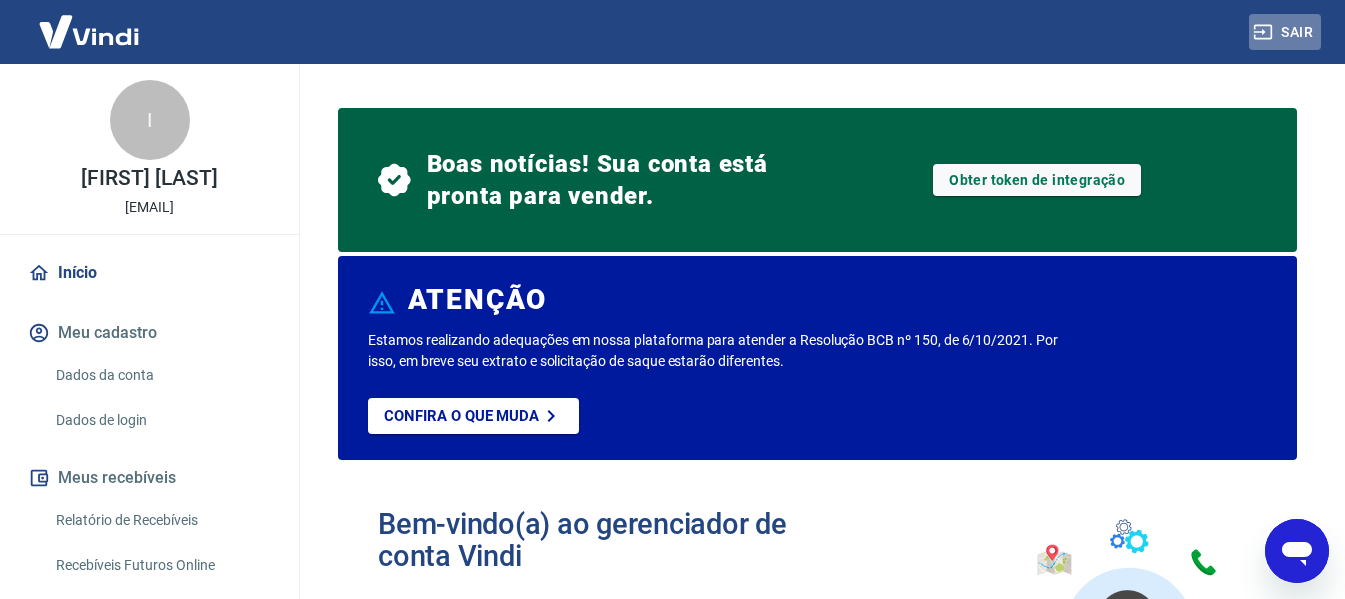 click on "Sair" at bounding box center [1285, 32] 